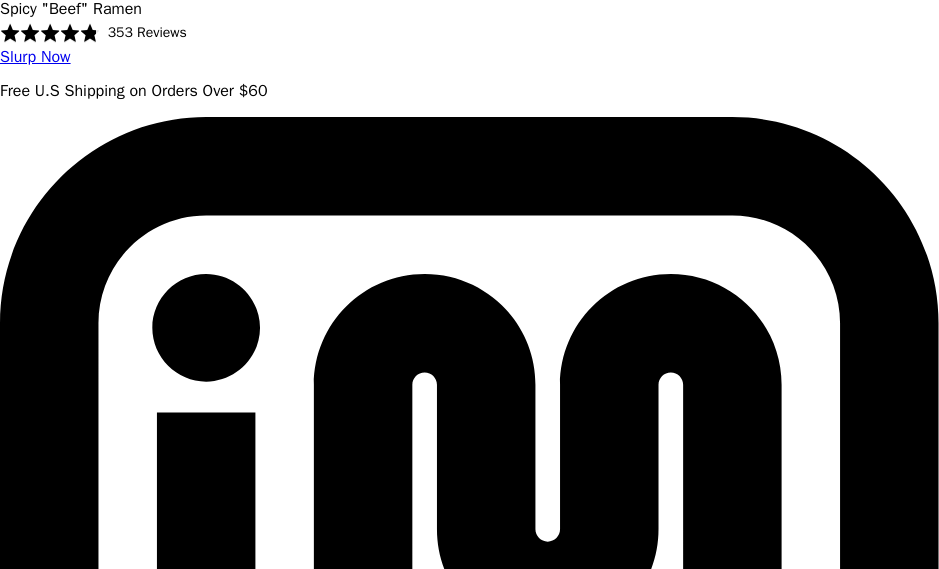 scroll, scrollTop: 0, scrollLeft: 0, axis: both 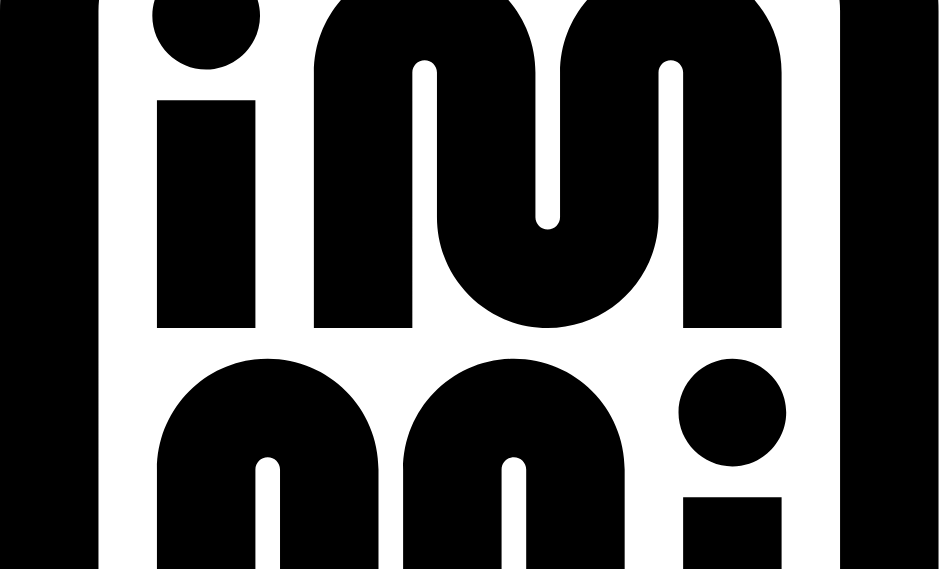 click at bounding box center (354, 10607) 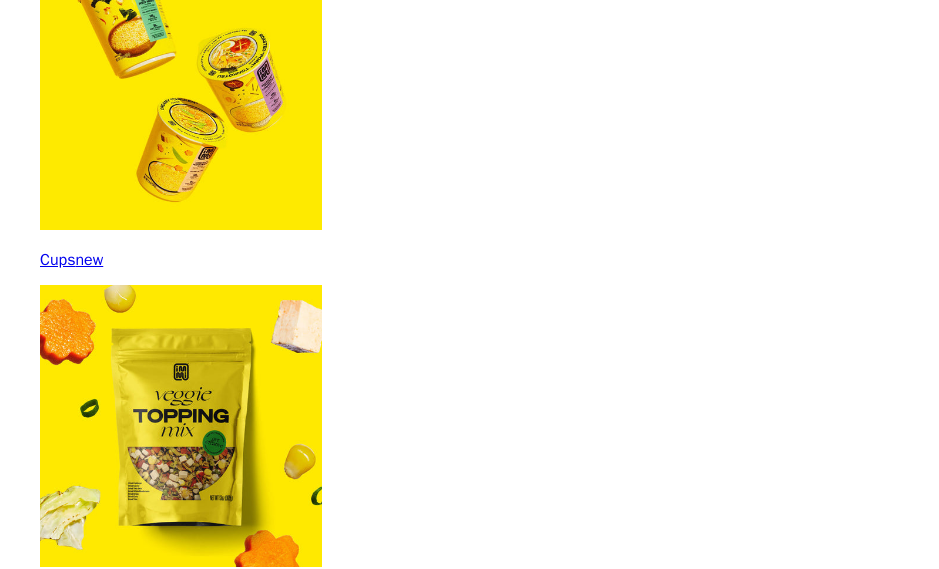 scroll, scrollTop: 3754, scrollLeft: 0, axis: vertical 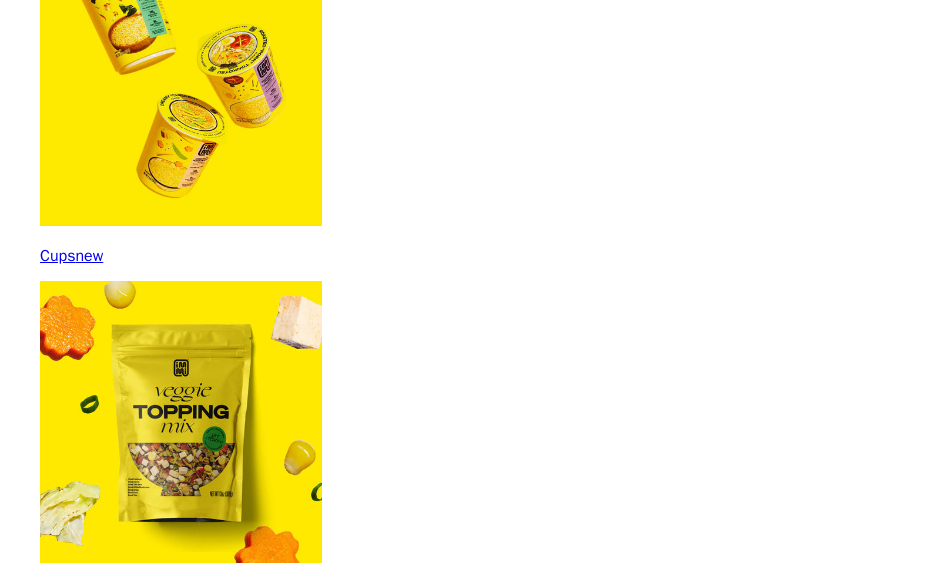 click 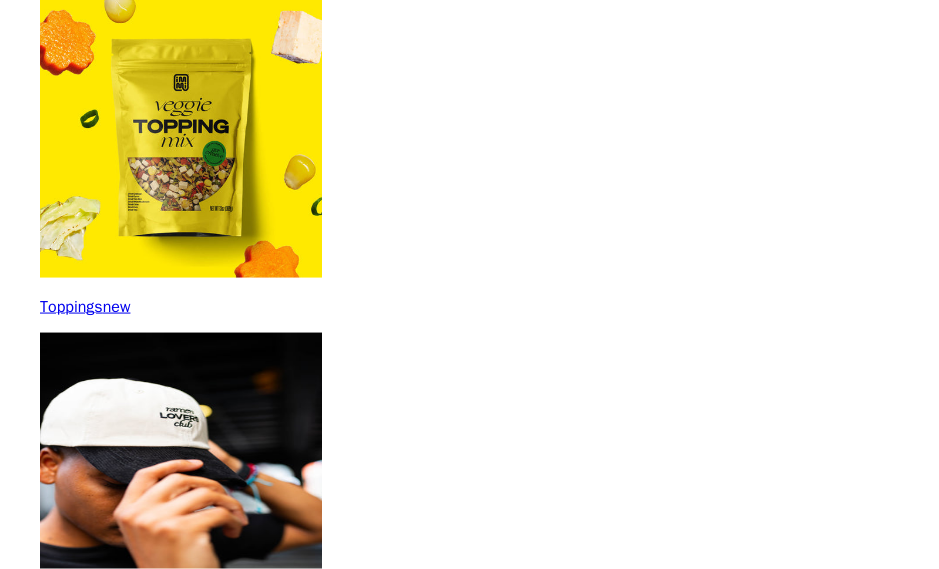 scroll, scrollTop: 4041, scrollLeft: 0, axis: vertical 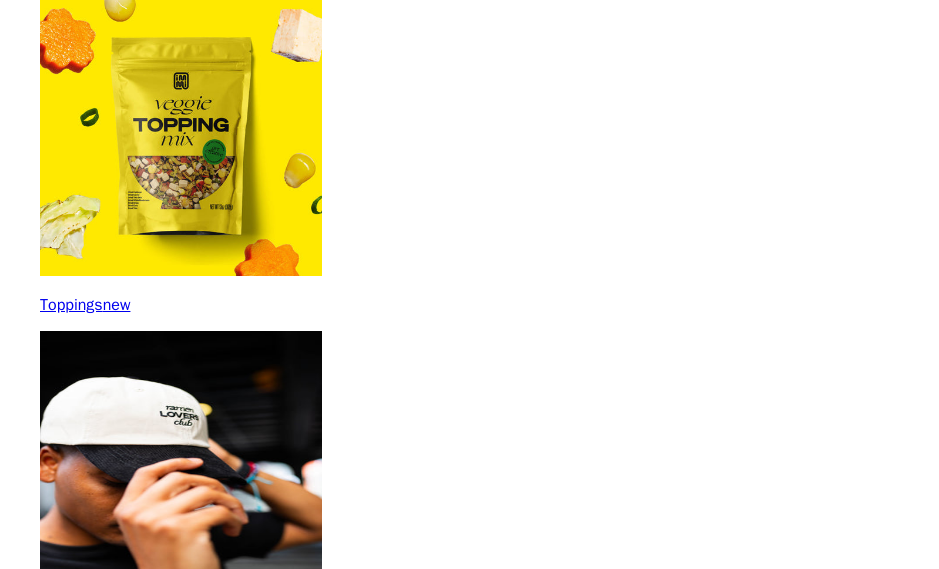 click at bounding box center [642, 7770] 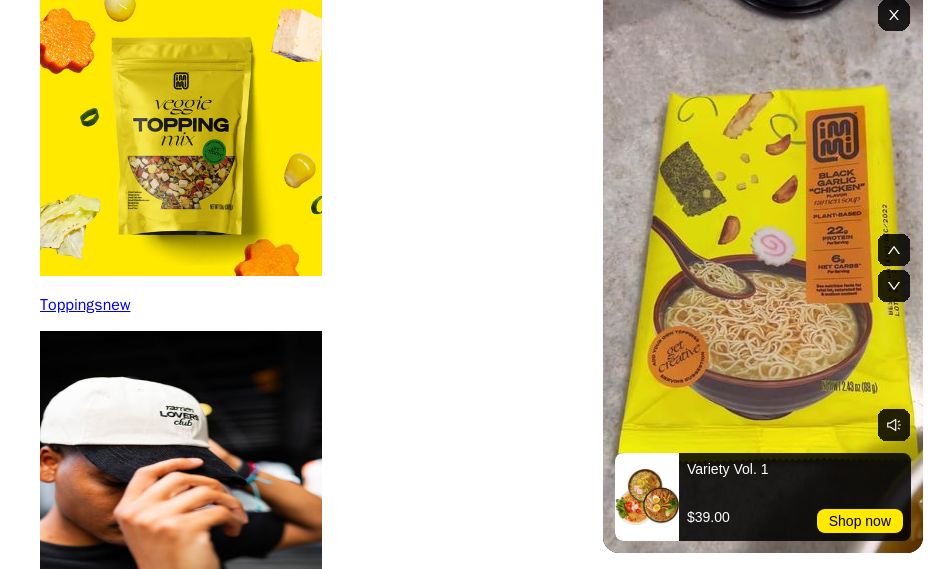 click 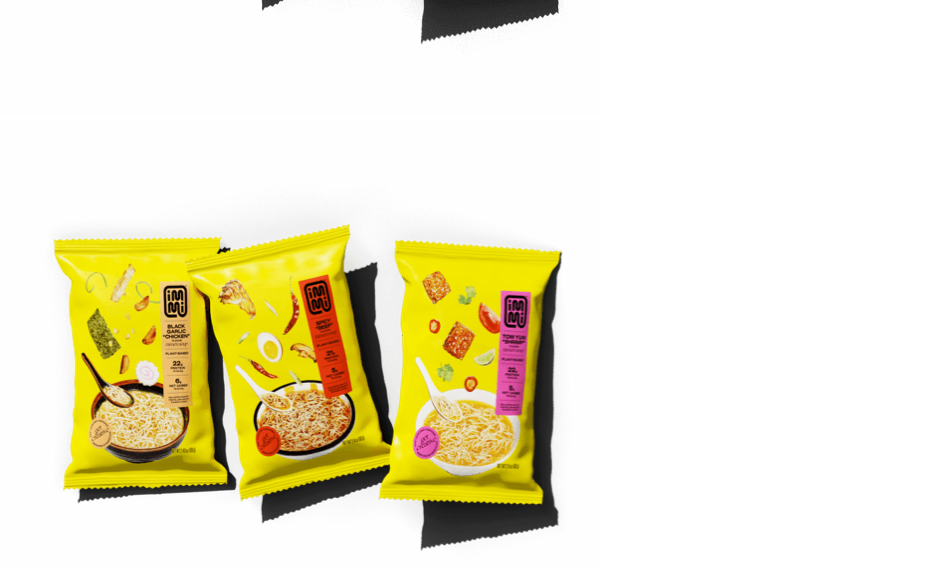 scroll, scrollTop: 5430, scrollLeft: 0, axis: vertical 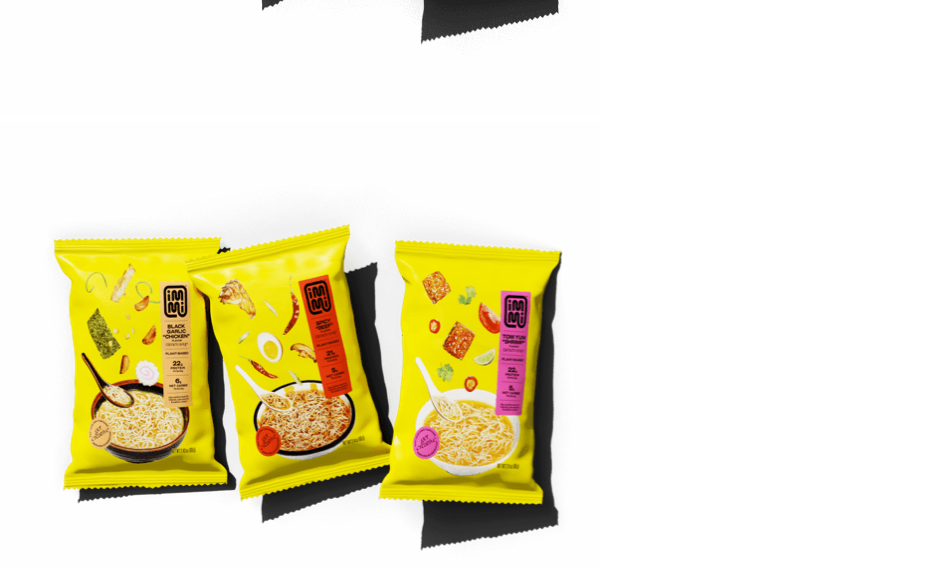 click on "Nutritional Label" at bounding box center (57, 8931) 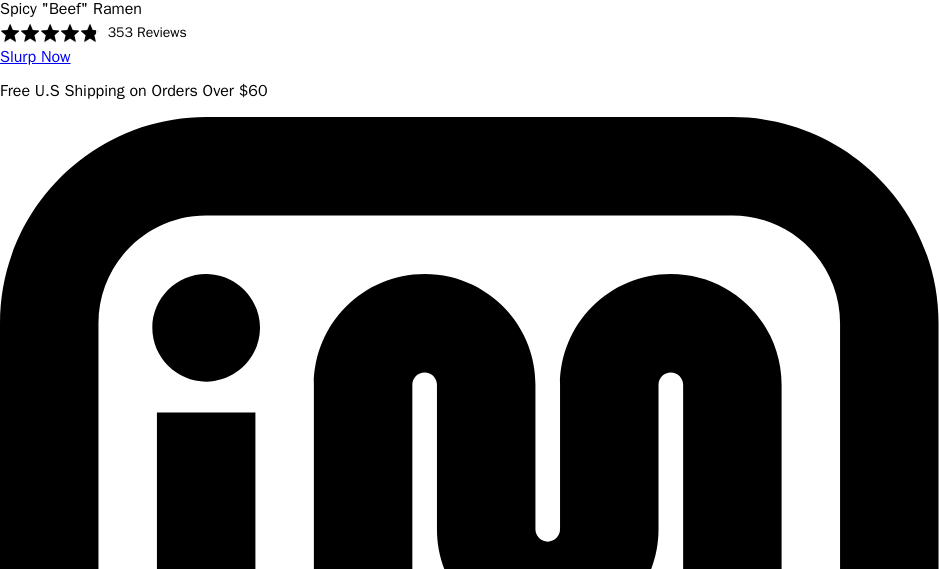 scroll, scrollTop: 0, scrollLeft: 0, axis: both 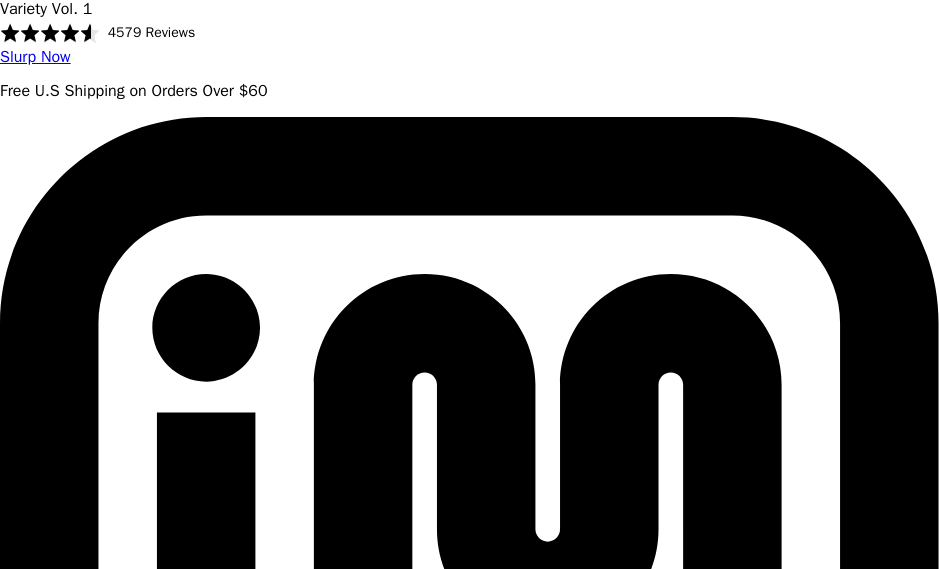 click on "Shop" at bounding box center [58, 1223] 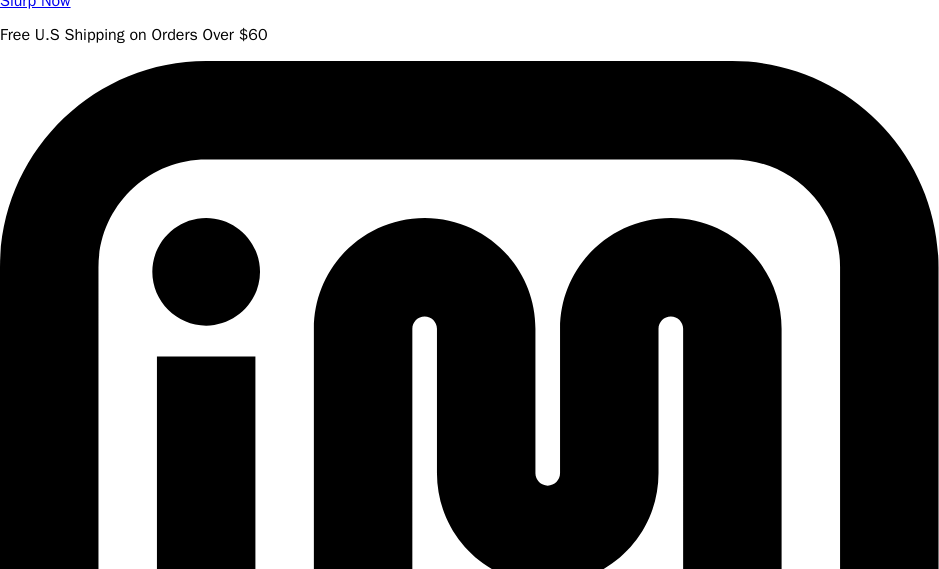 scroll, scrollTop: 642, scrollLeft: 0, axis: vertical 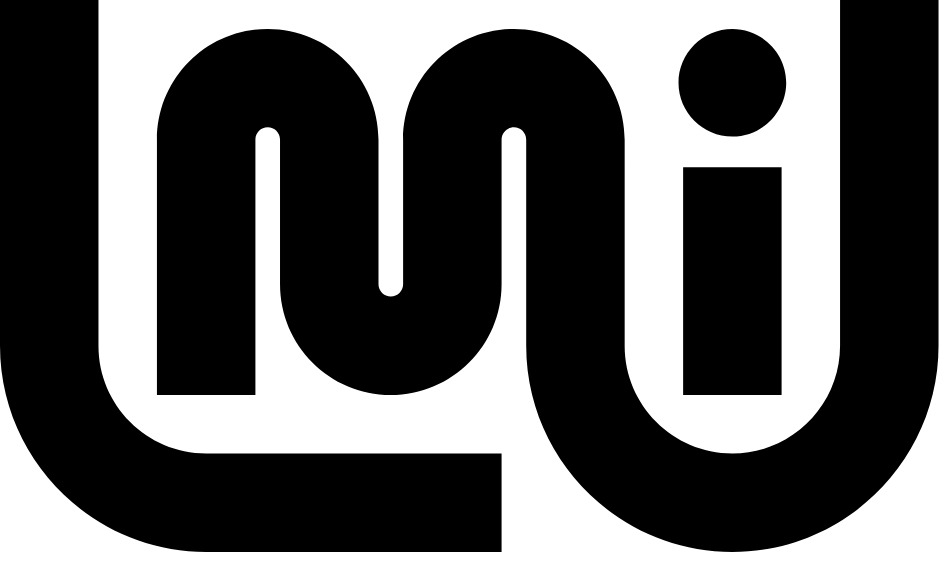 click on "Creamy "Chicken"" at bounding box center (694, 7464) 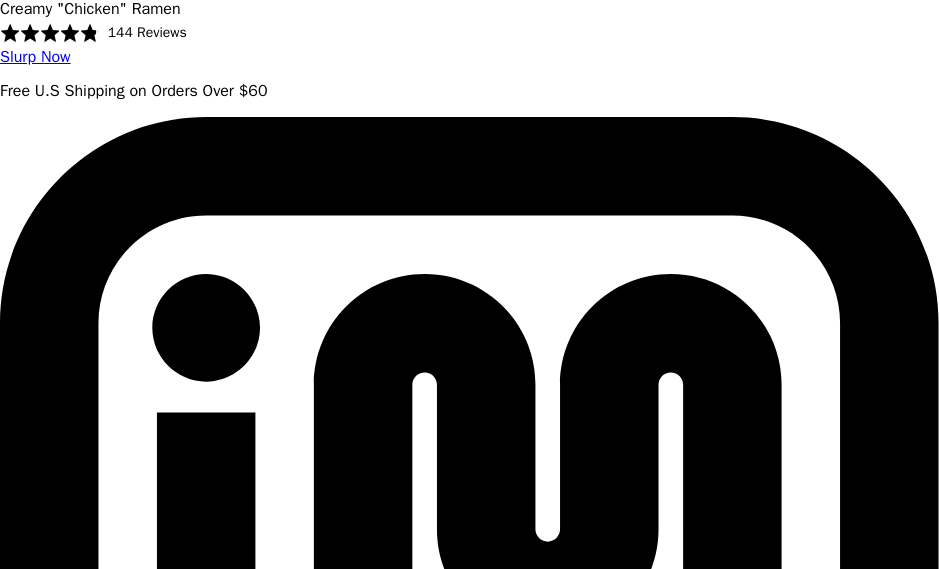 scroll, scrollTop: 0, scrollLeft: 0, axis: both 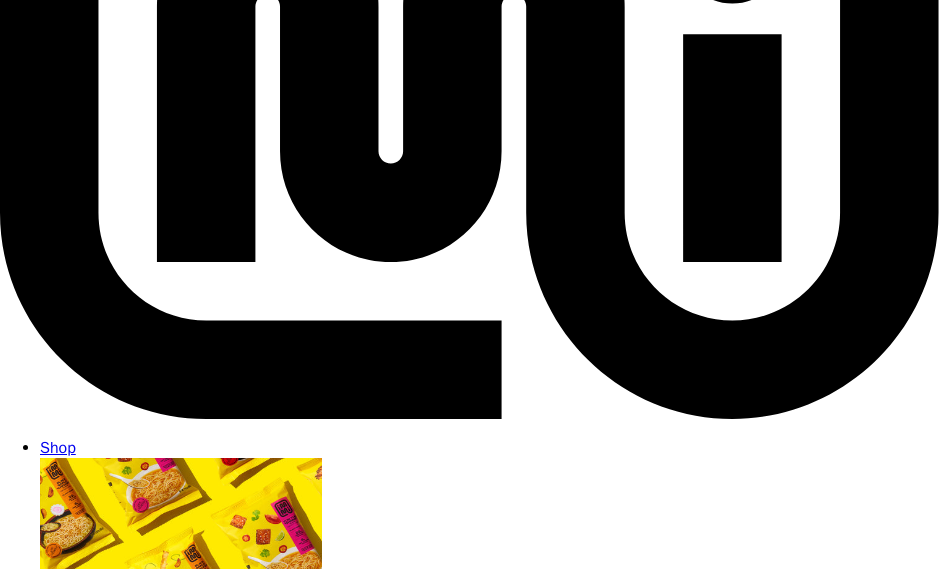 click on "Black Garlic "Chicken"" at bounding box center [272, 7313] 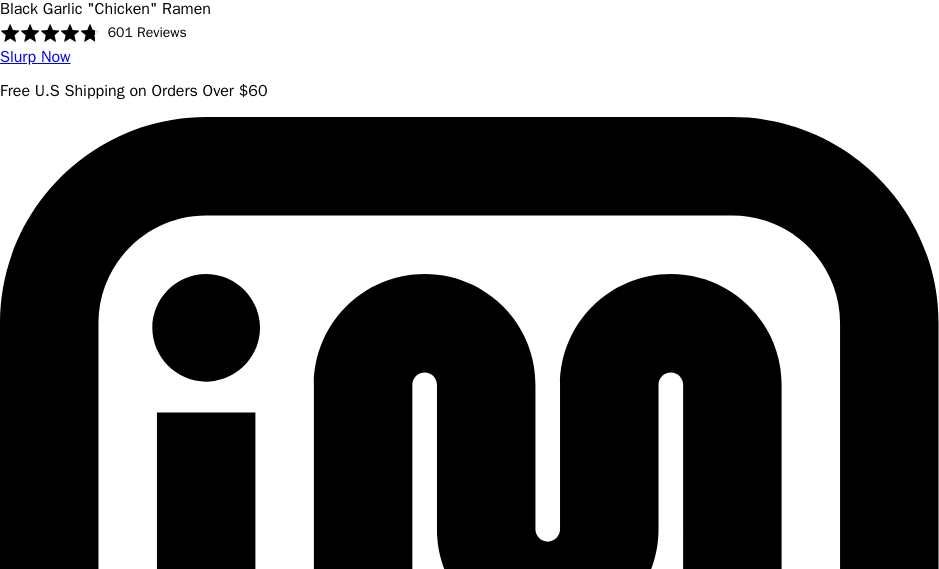 scroll, scrollTop: 0, scrollLeft: 0, axis: both 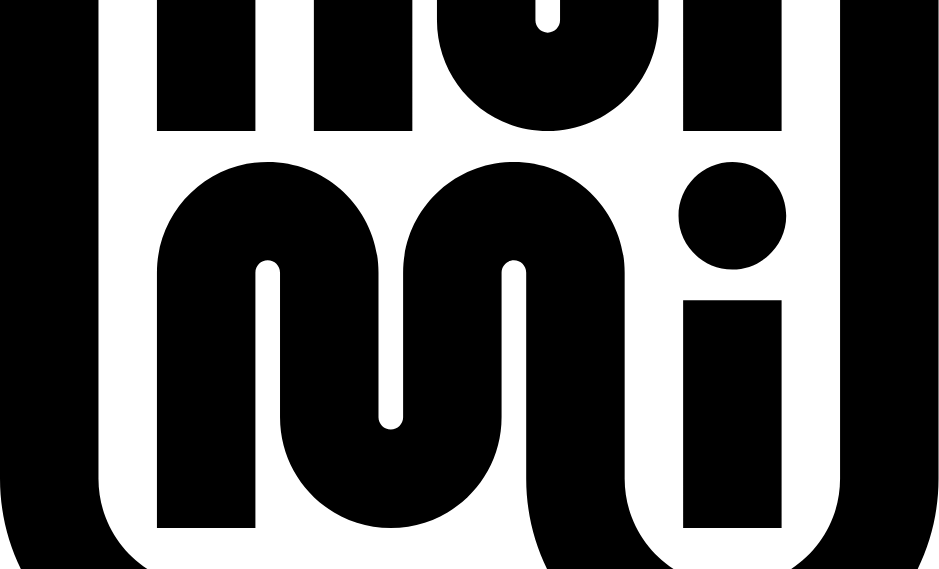 click on "Variety Vol. 1" at bounding box center [46, 7597] 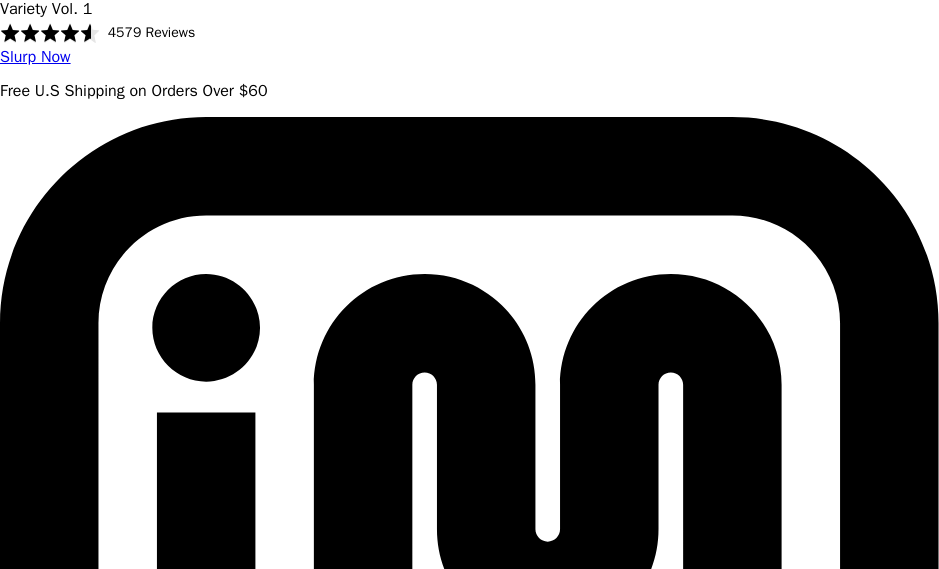 scroll, scrollTop: 0, scrollLeft: 0, axis: both 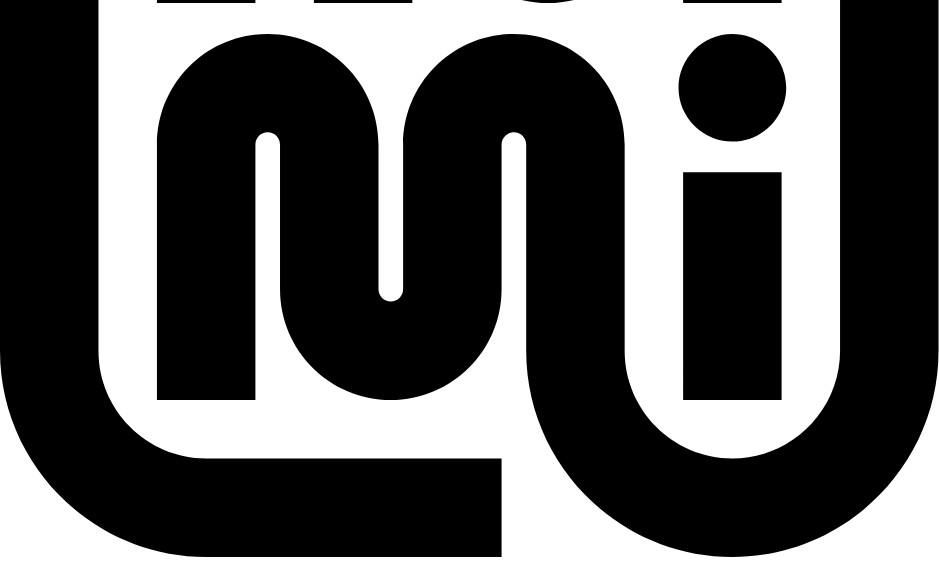 click on "Variety Vol. 2" at bounding box center (143, 7469) 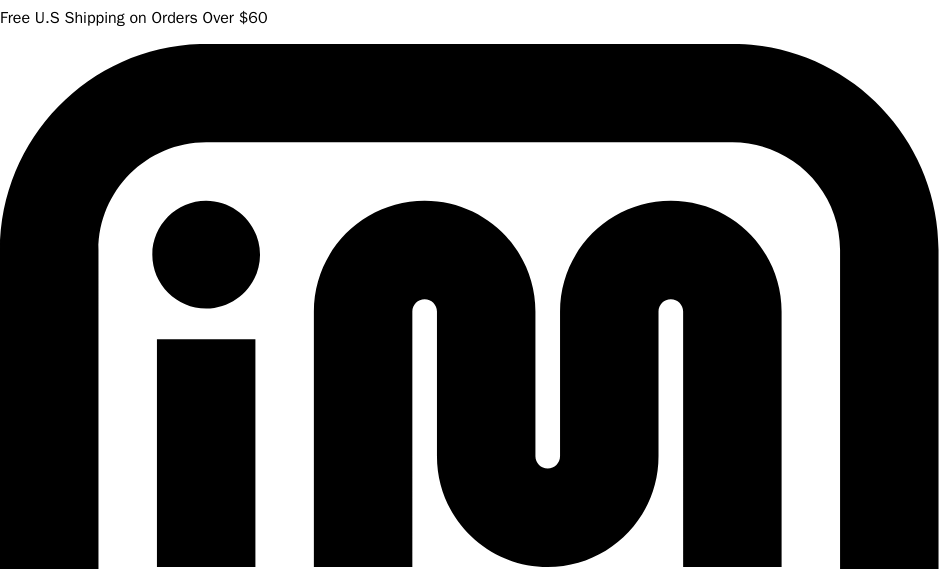 scroll, scrollTop: 74, scrollLeft: 0, axis: vertical 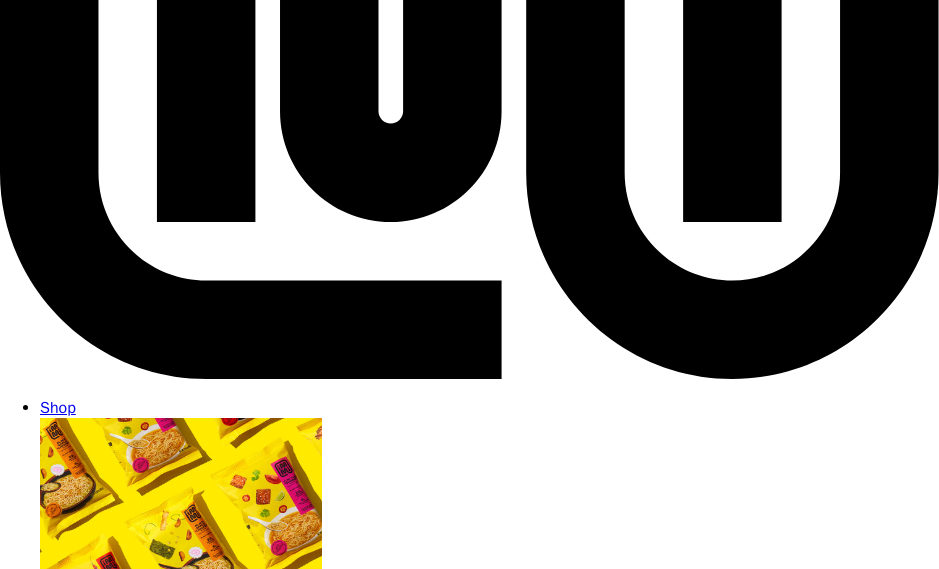 click on "12 Pack
$6.00 per meal" at bounding box center [156, 7410] 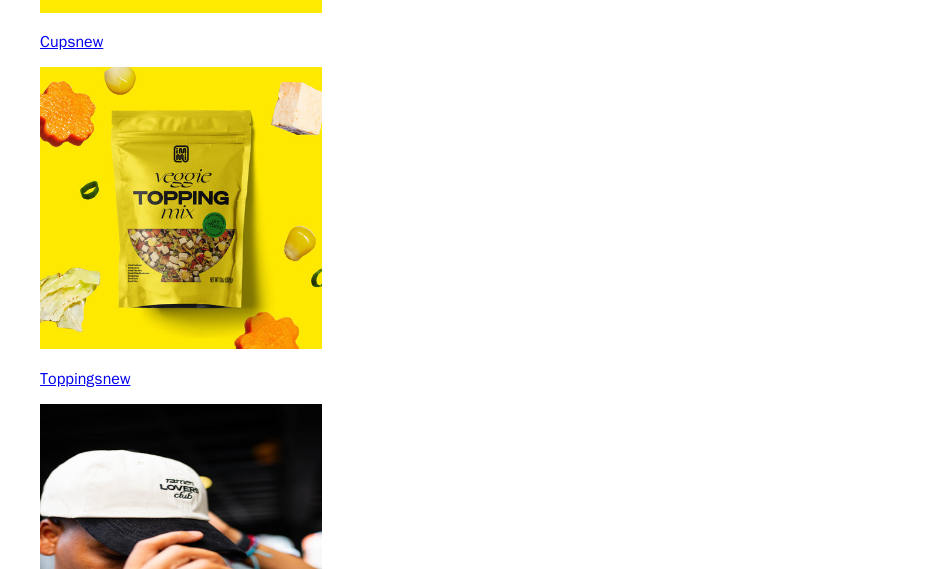 scroll, scrollTop: 1827, scrollLeft: 0, axis: vertical 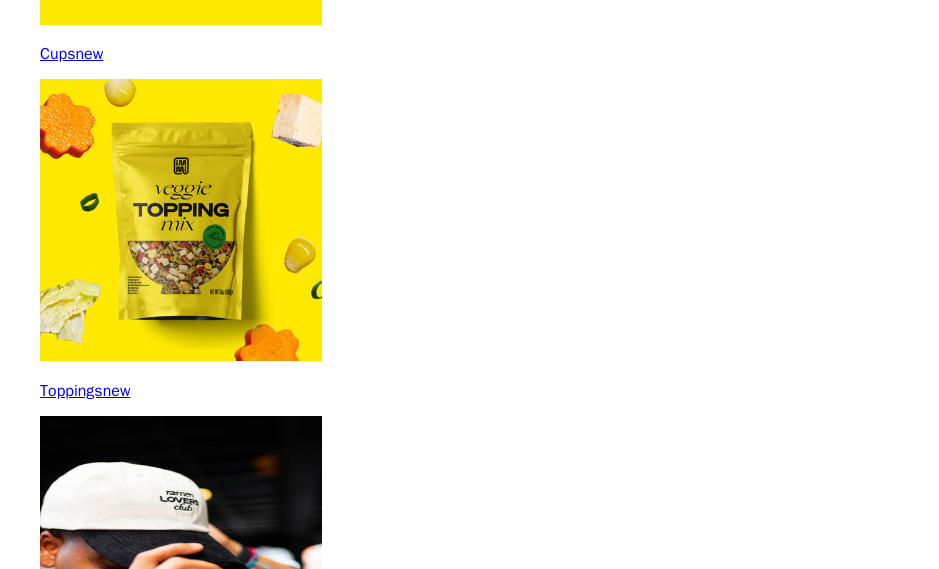 click on "Variety Vol. 2
Rated 4.6 out of 5
4579 Reviews
Based on 4579 reviews
Click to go to reviews
23g Protein, 5g Net Carbs, 100% Plant Based
Spicy. Creamy. Roasted. Get our three newest flavors including Spicy Red Miso, Creamy "Chicken", and Roasted "Pork" Tonkotsu. You’ll be covered for all occasions.
PLEASE NOTE: Due to global freight delays, we expect all orders to ship up to 2-3 weeks late. We sincerely
apologize for this inconvenience!
Flavors
Variety Vol. 1
Variety Vol. 2
Black Garlic "Chicken"
Roasted "Pork" Tonkotsu
Spicy "Beef"
Creamy "Chicken"
Tom Yum "Shrimp"
Spicy Red Miso
Size
6 Pack 1" at bounding box center [469, 7566] 